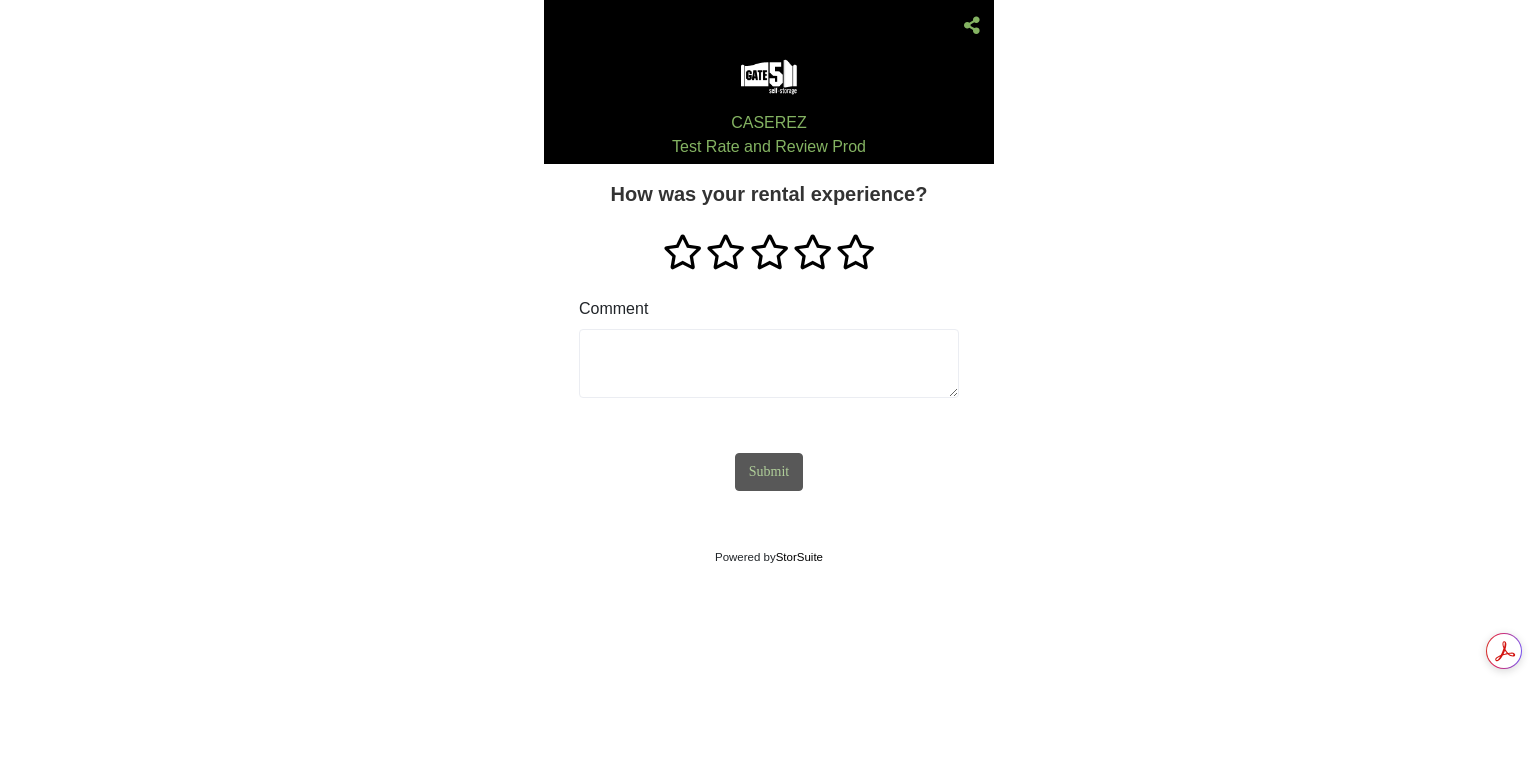 scroll, scrollTop: 0, scrollLeft: 0, axis: both 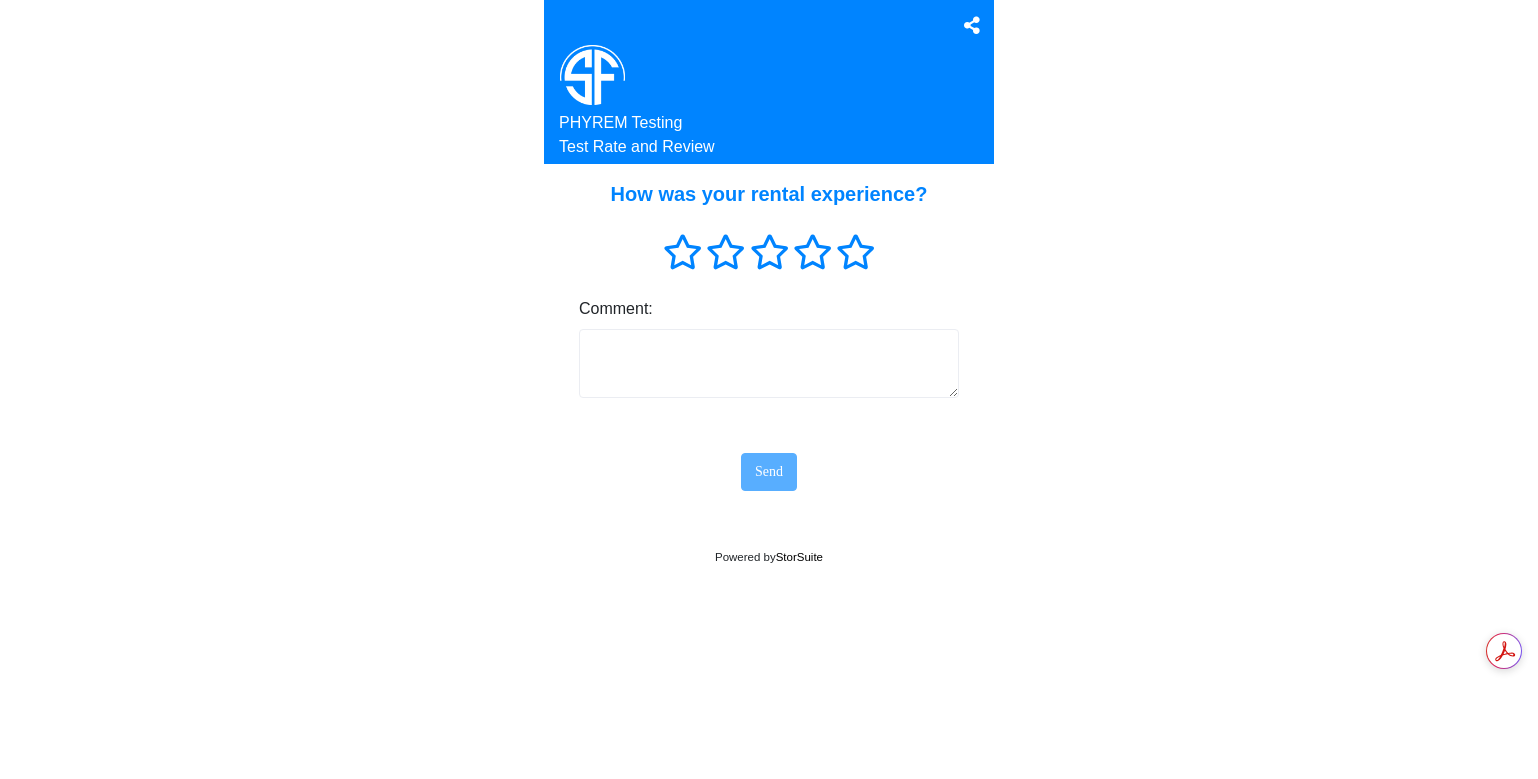 click at bounding box center [769, 251] 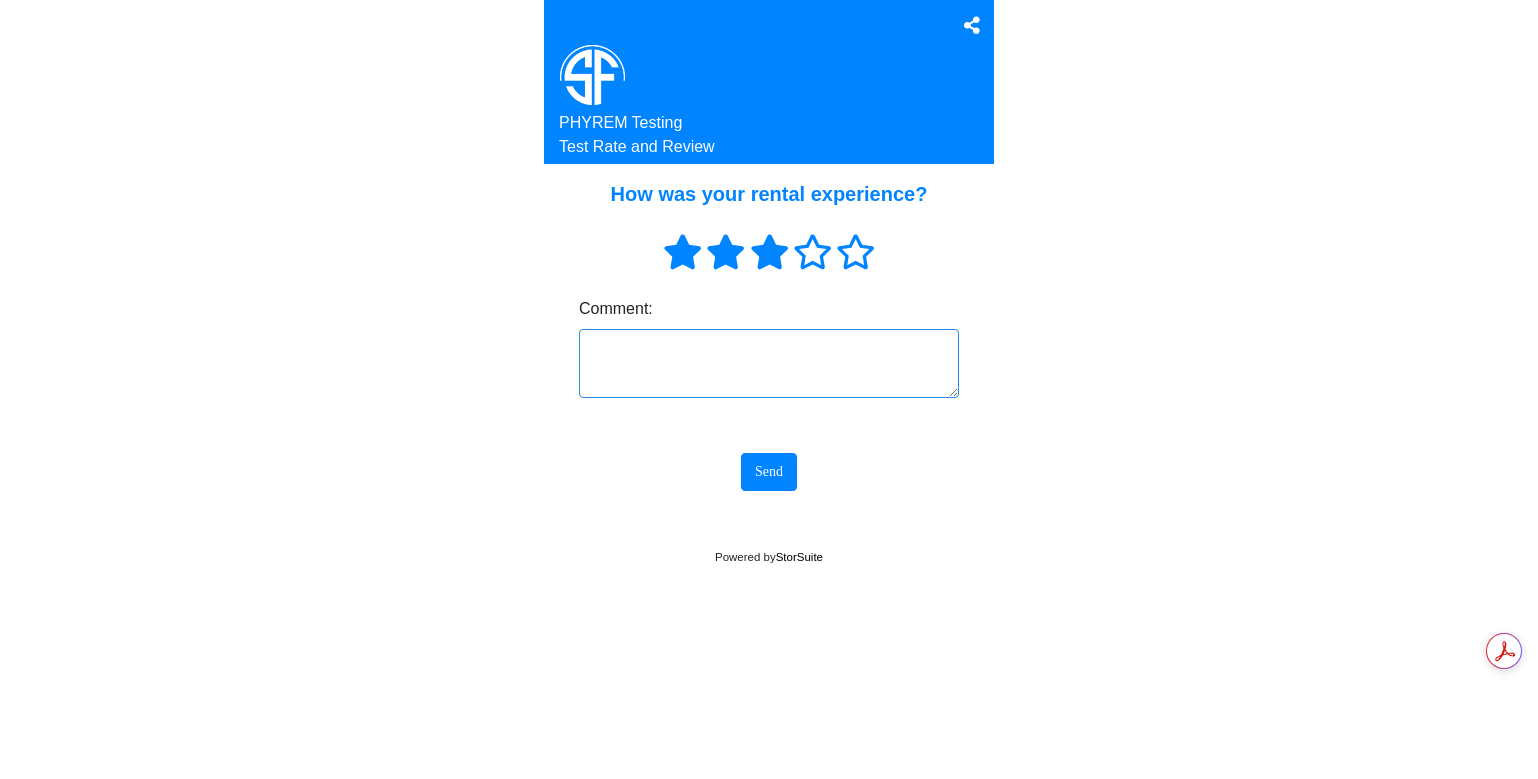 click at bounding box center (769, 363) 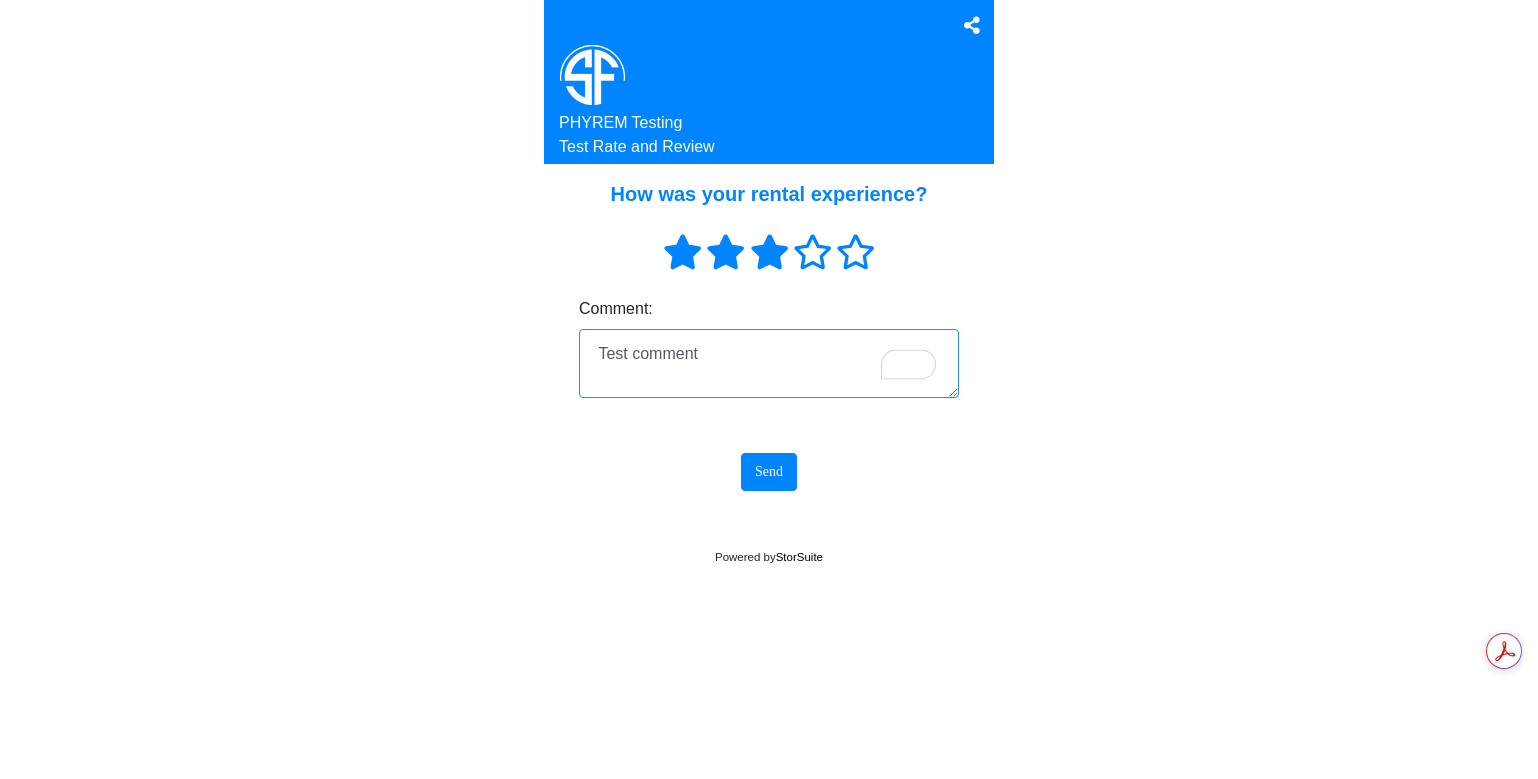 type on "Test comment" 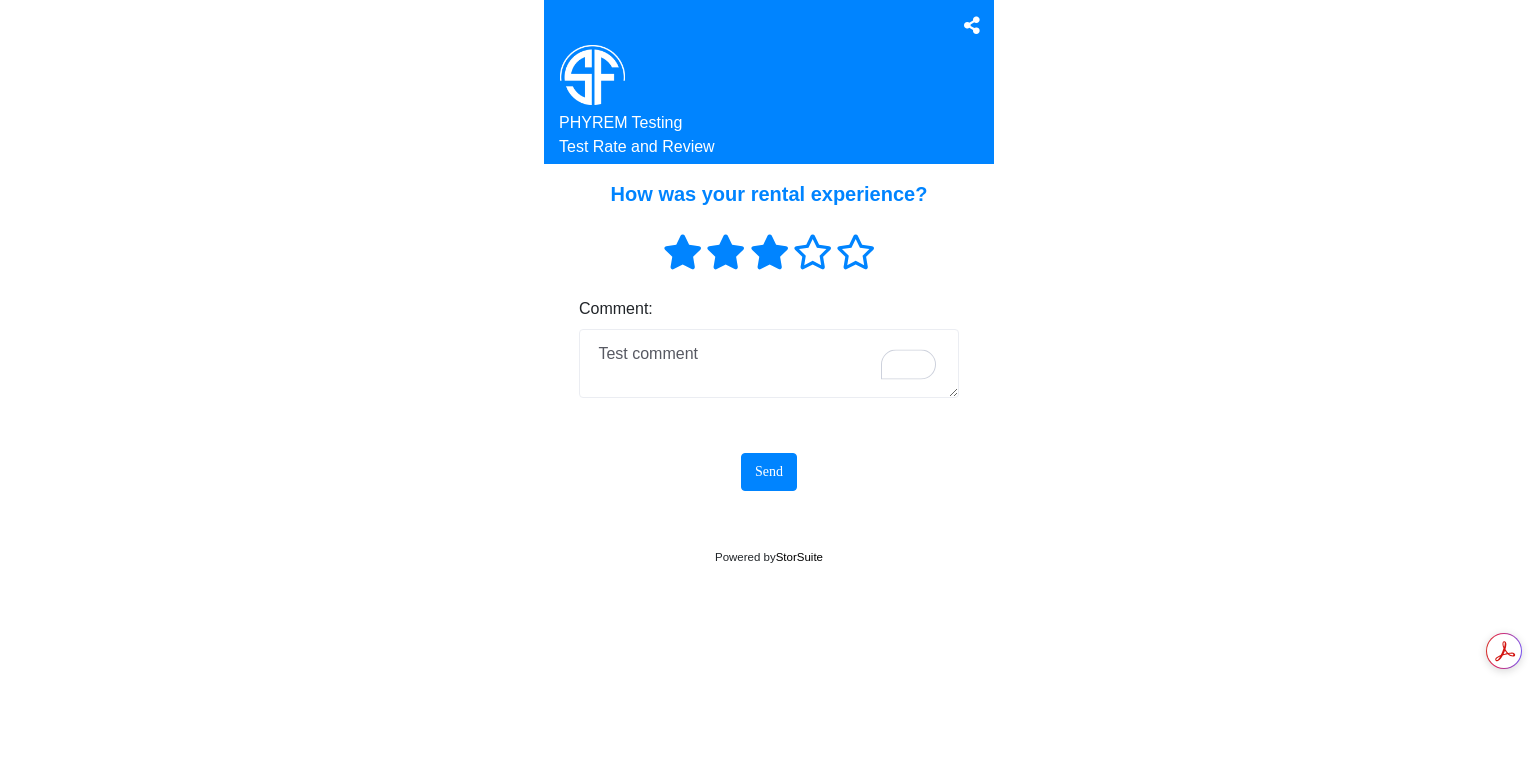 click on "Send" at bounding box center (769, 471) 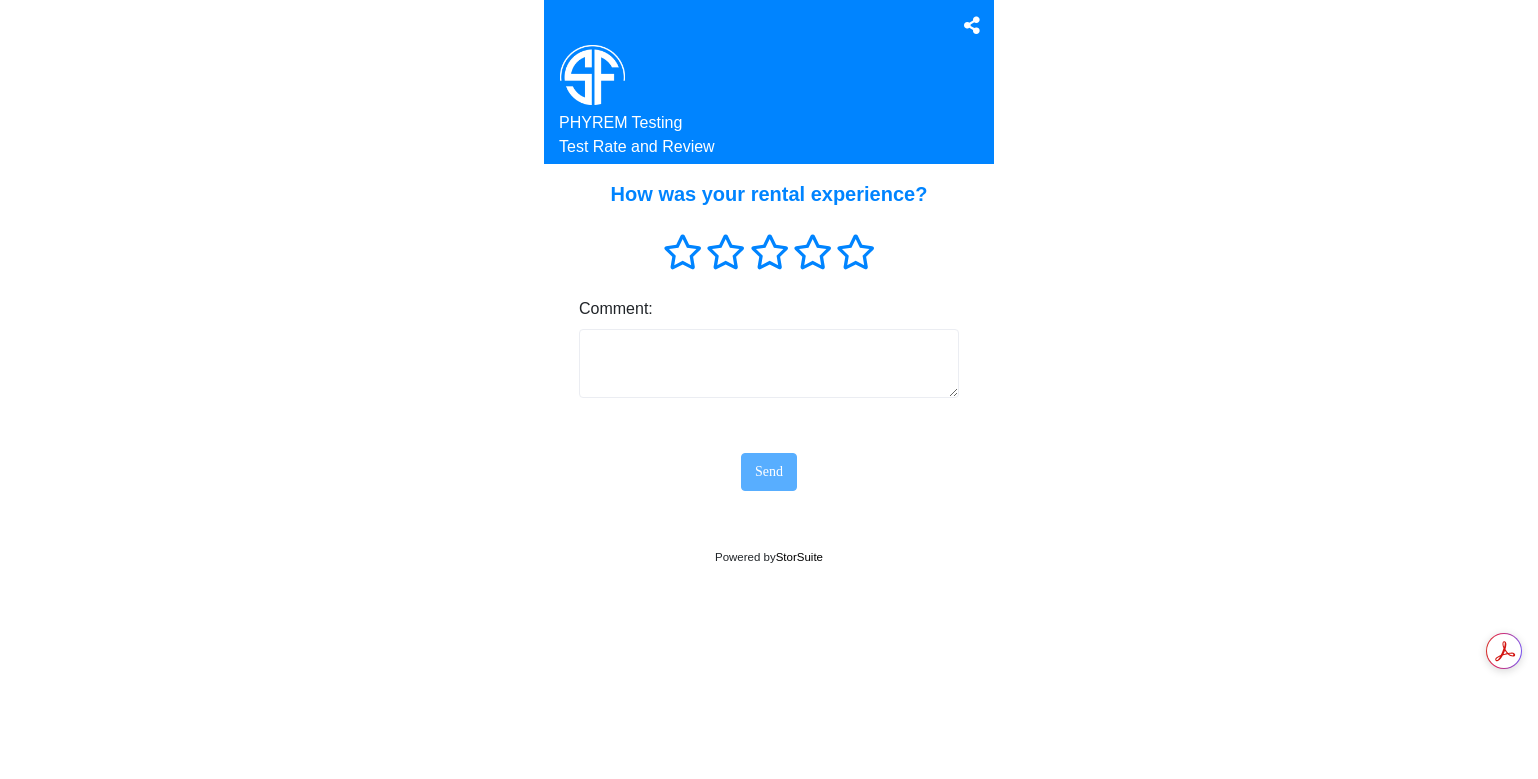 scroll, scrollTop: 0, scrollLeft: 0, axis: both 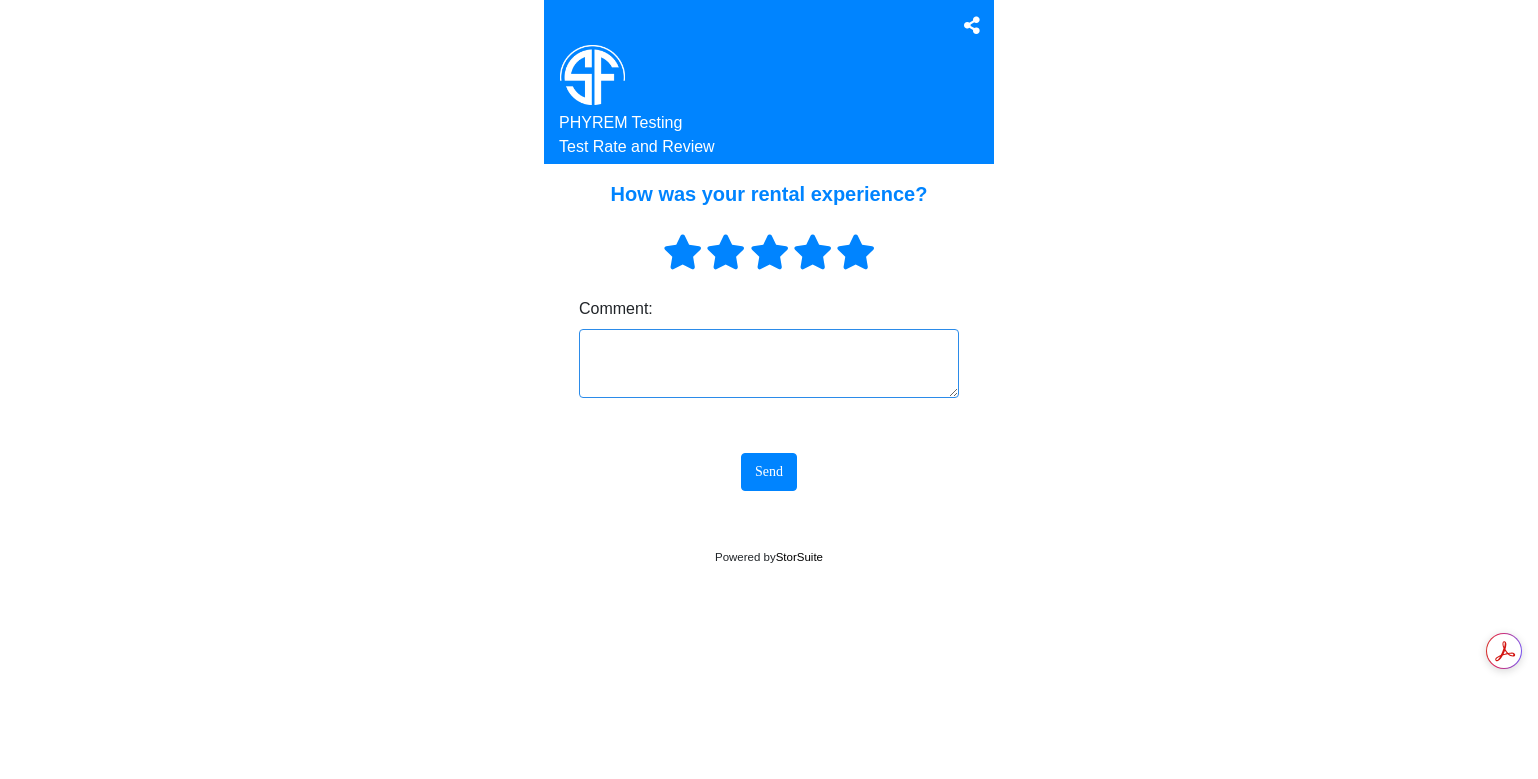 click at bounding box center (769, 363) 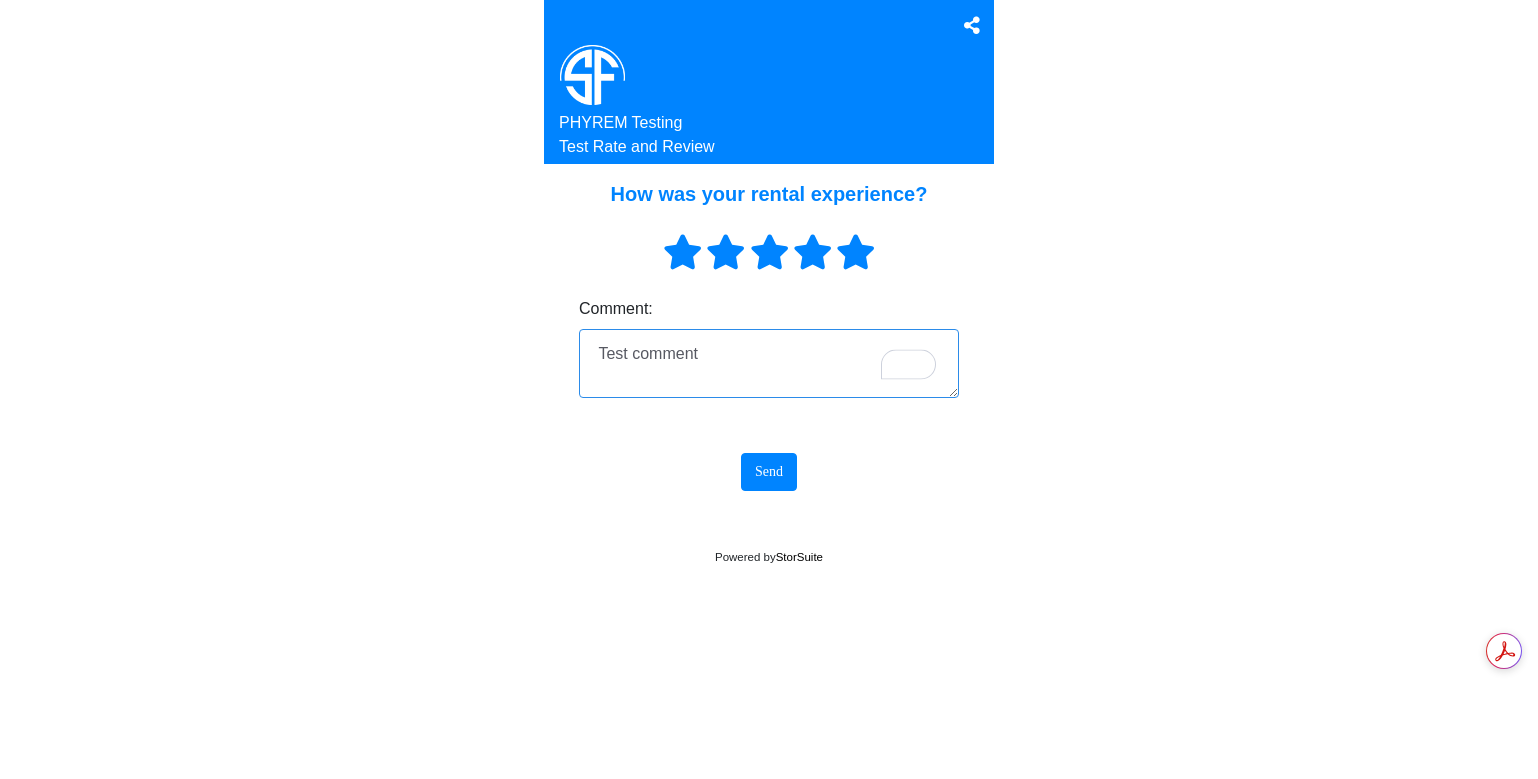 type on "Test comment" 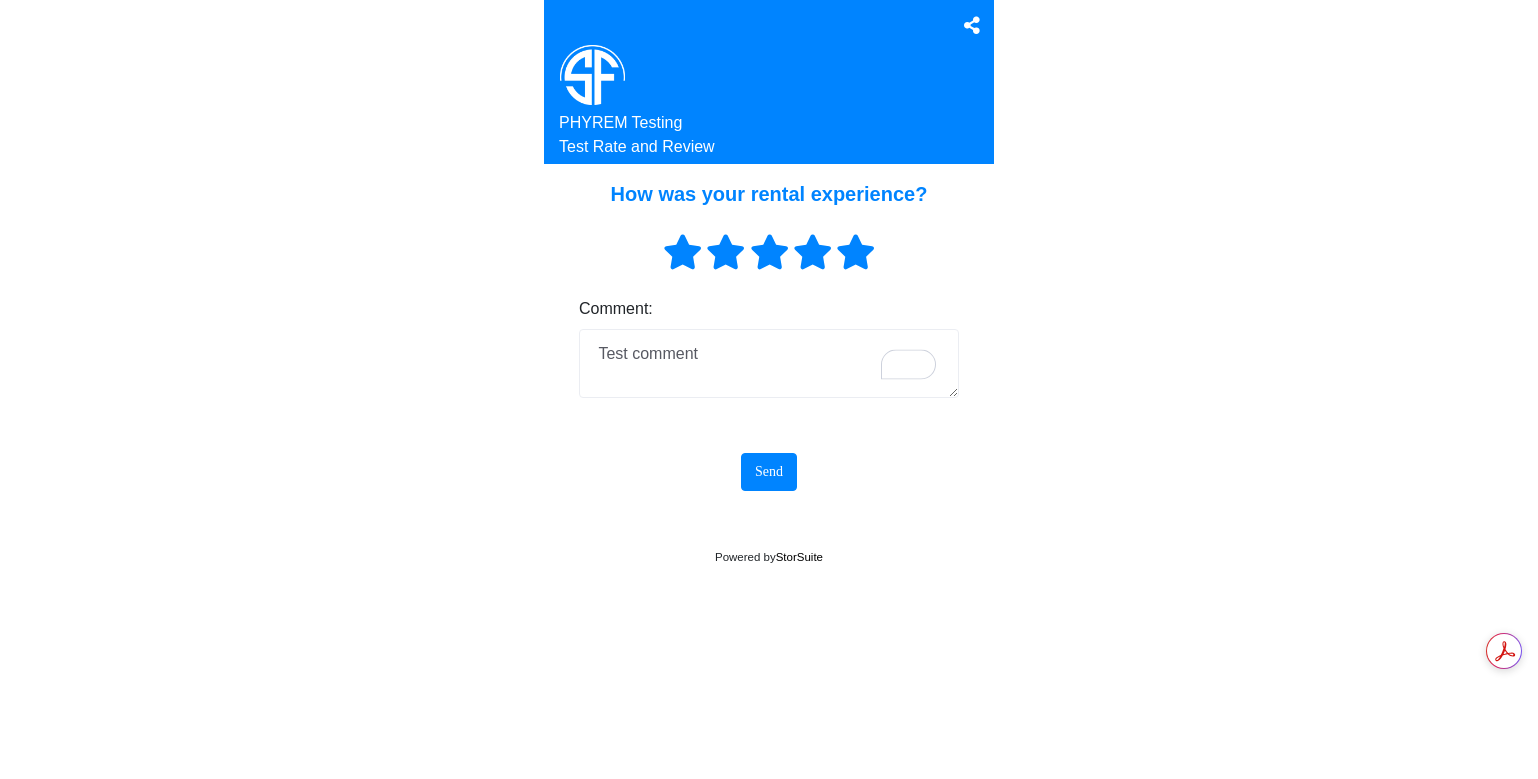 click on "Send" at bounding box center (769, 471) 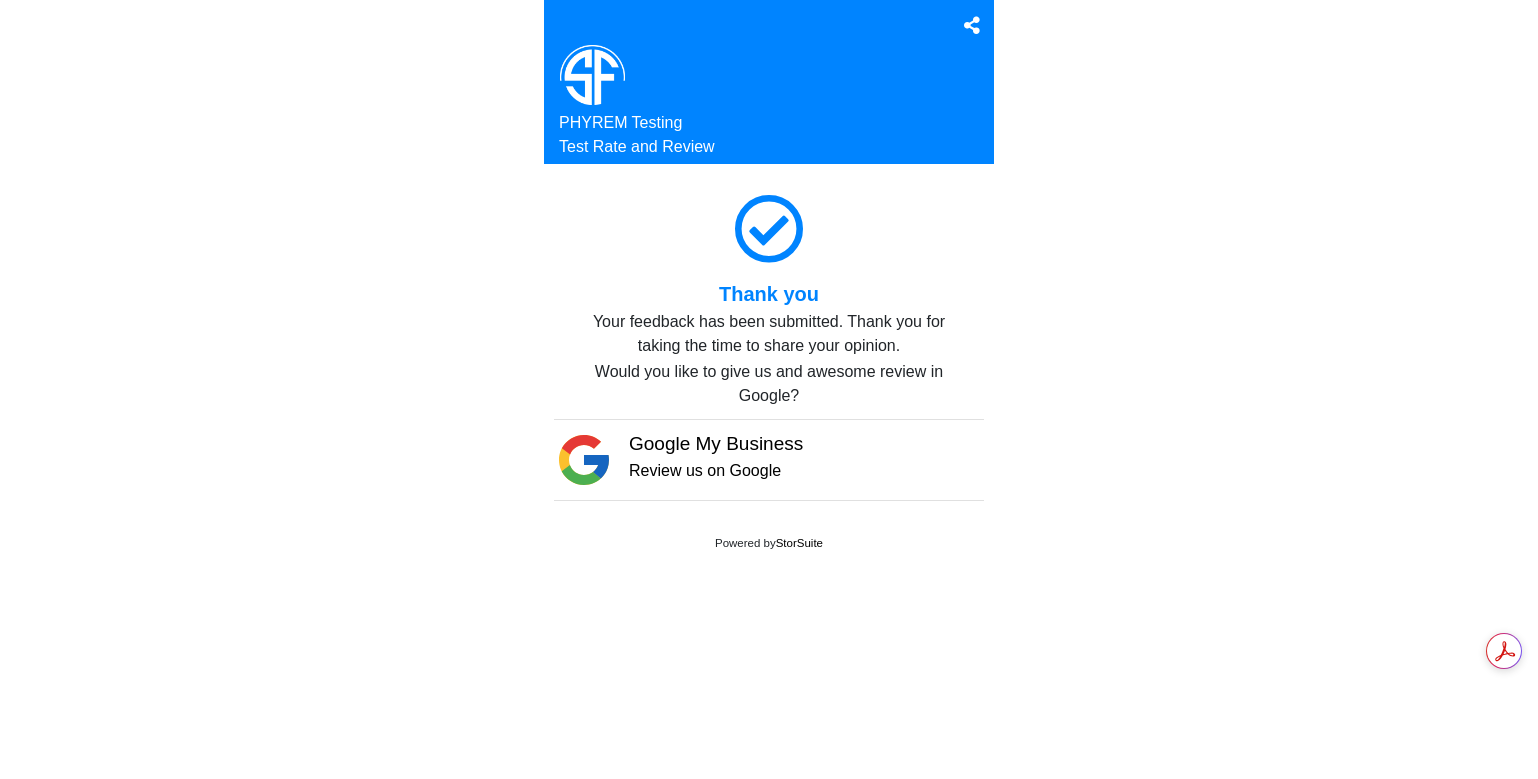 click on "Review us on Google" at bounding box center [716, 471] 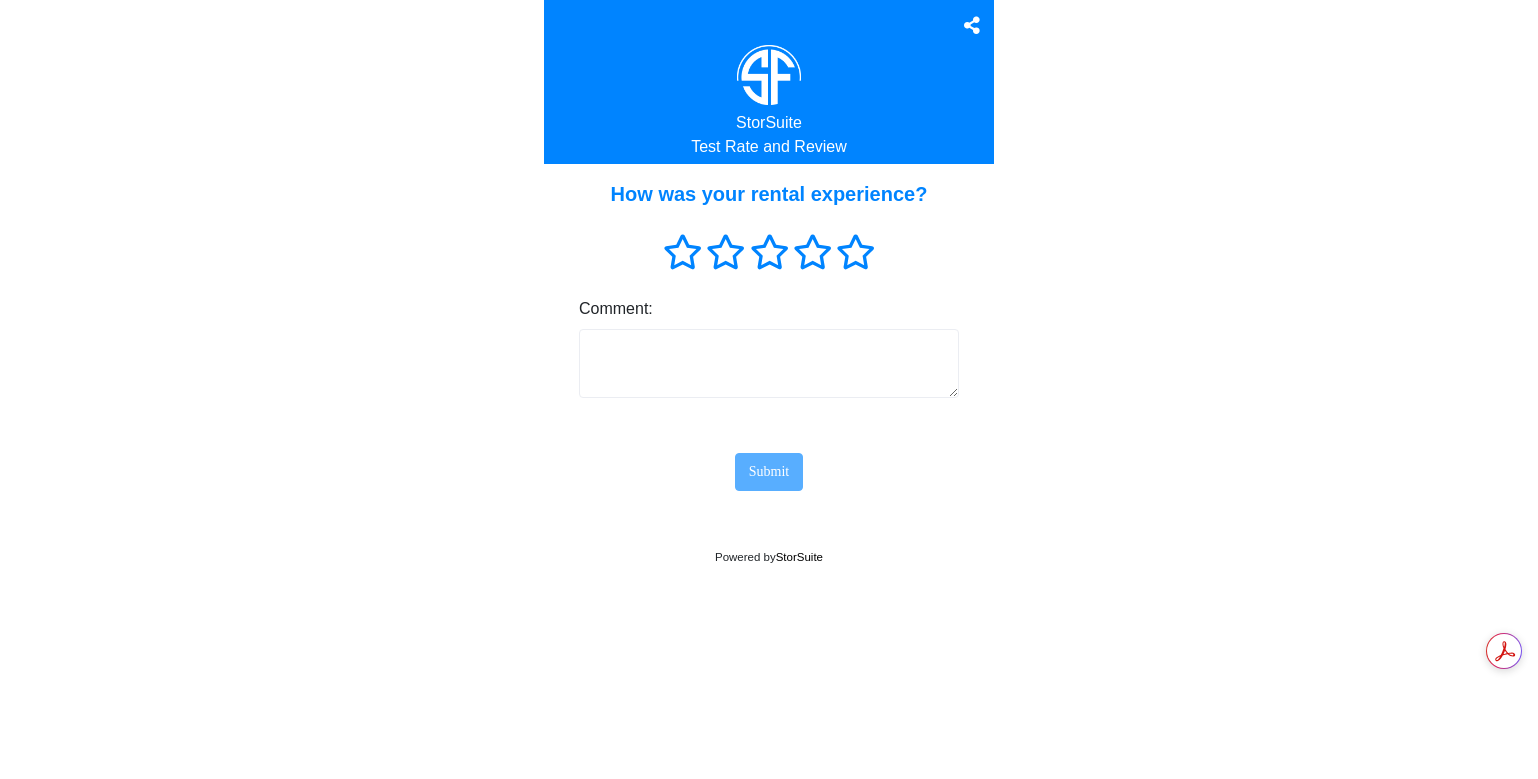 scroll, scrollTop: 0, scrollLeft: 0, axis: both 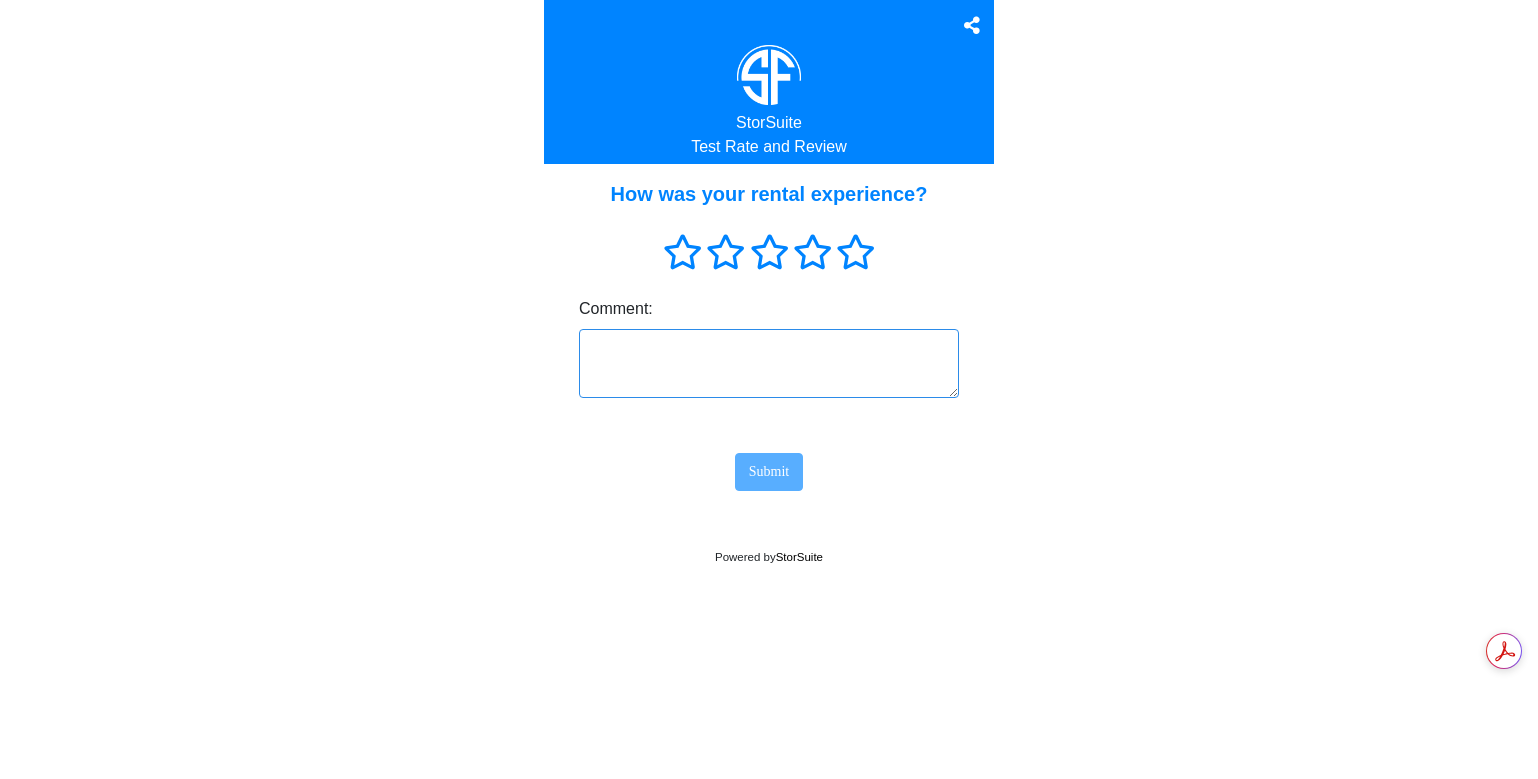 click at bounding box center (769, 363) 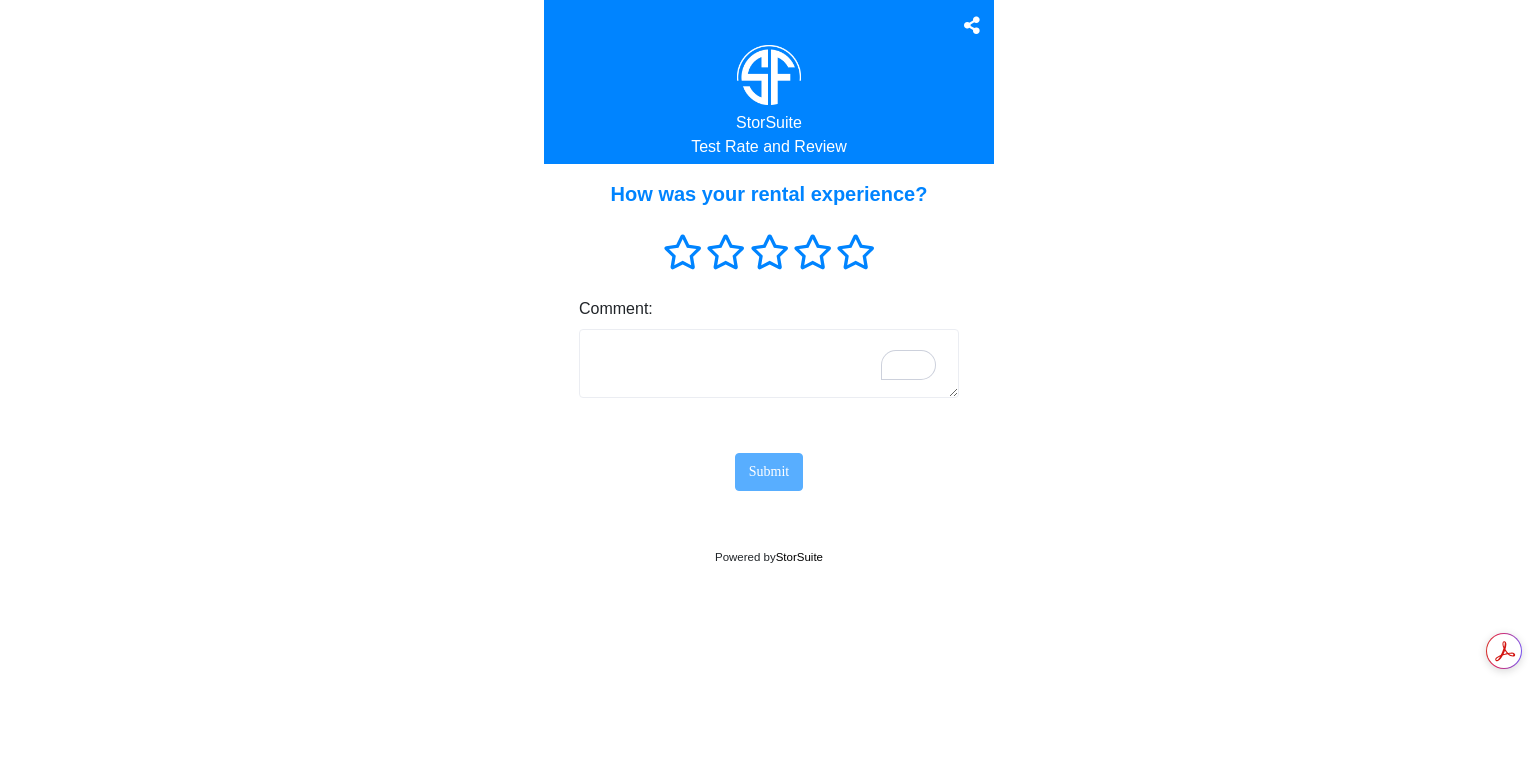 click at bounding box center (812, 251) 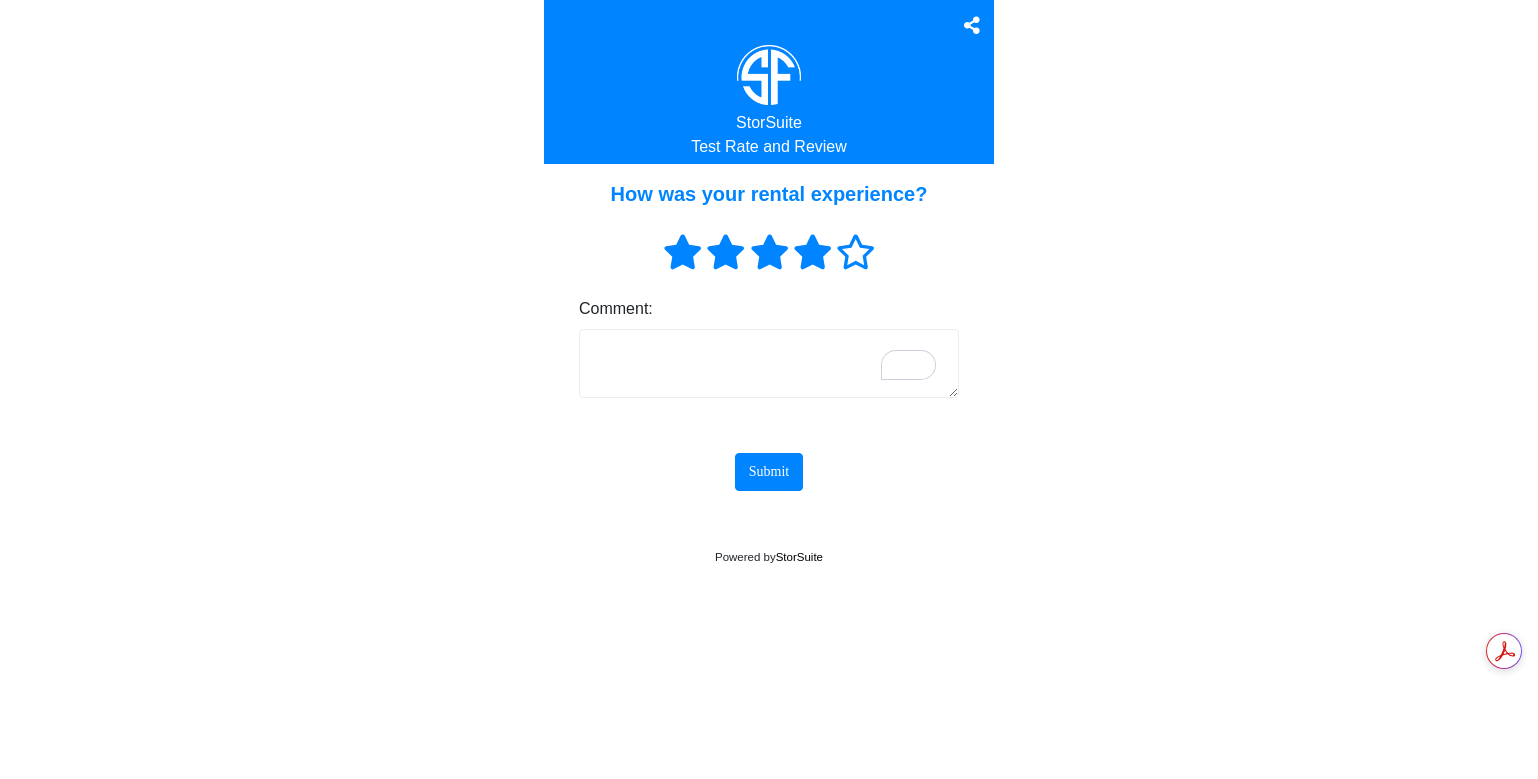 drag, startPoint x: 1177, startPoint y: 314, endPoint x: 1139, endPoint y: 332, distance: 42.047592 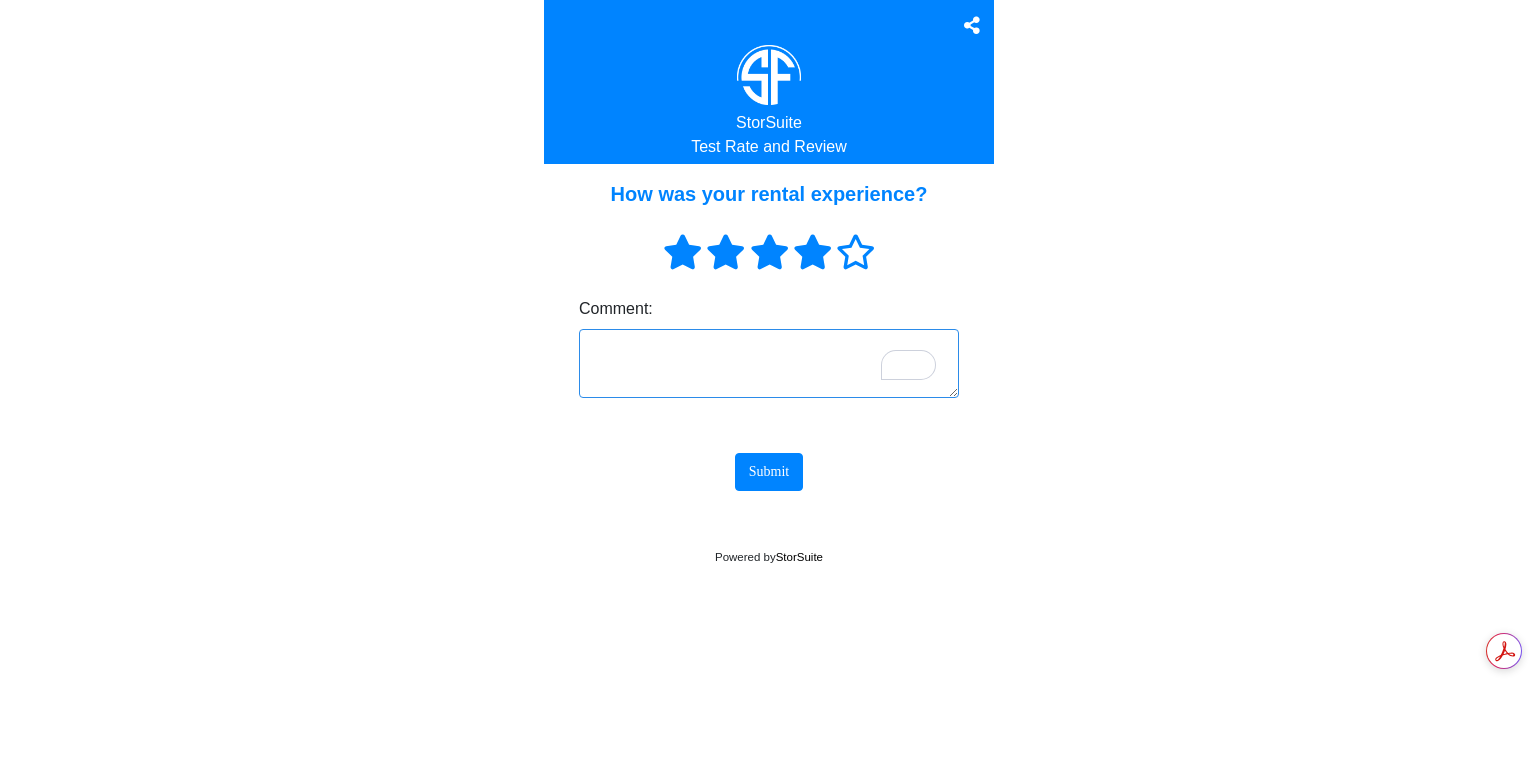 click at bounding box center [769, 363] 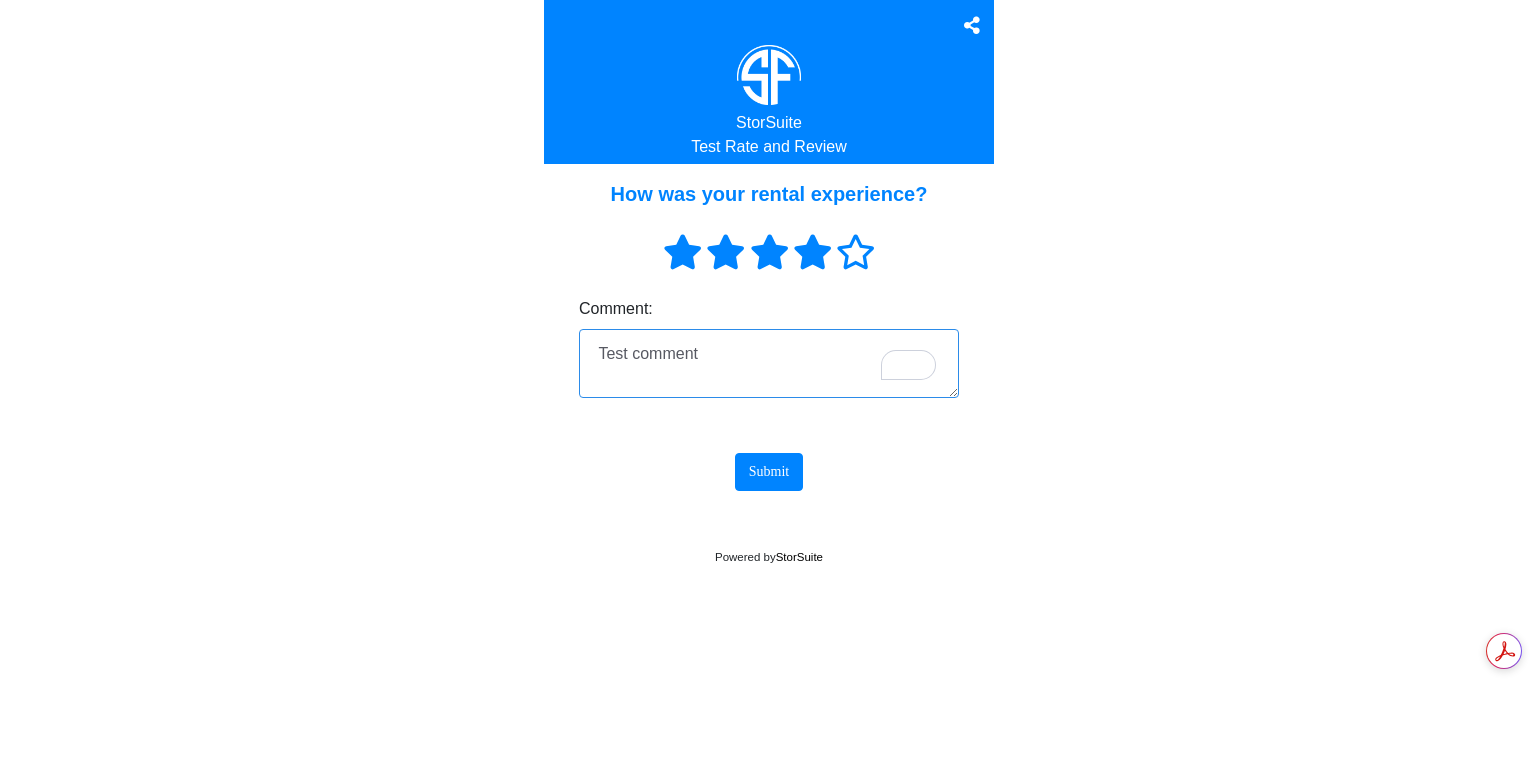 type on "Test comment" 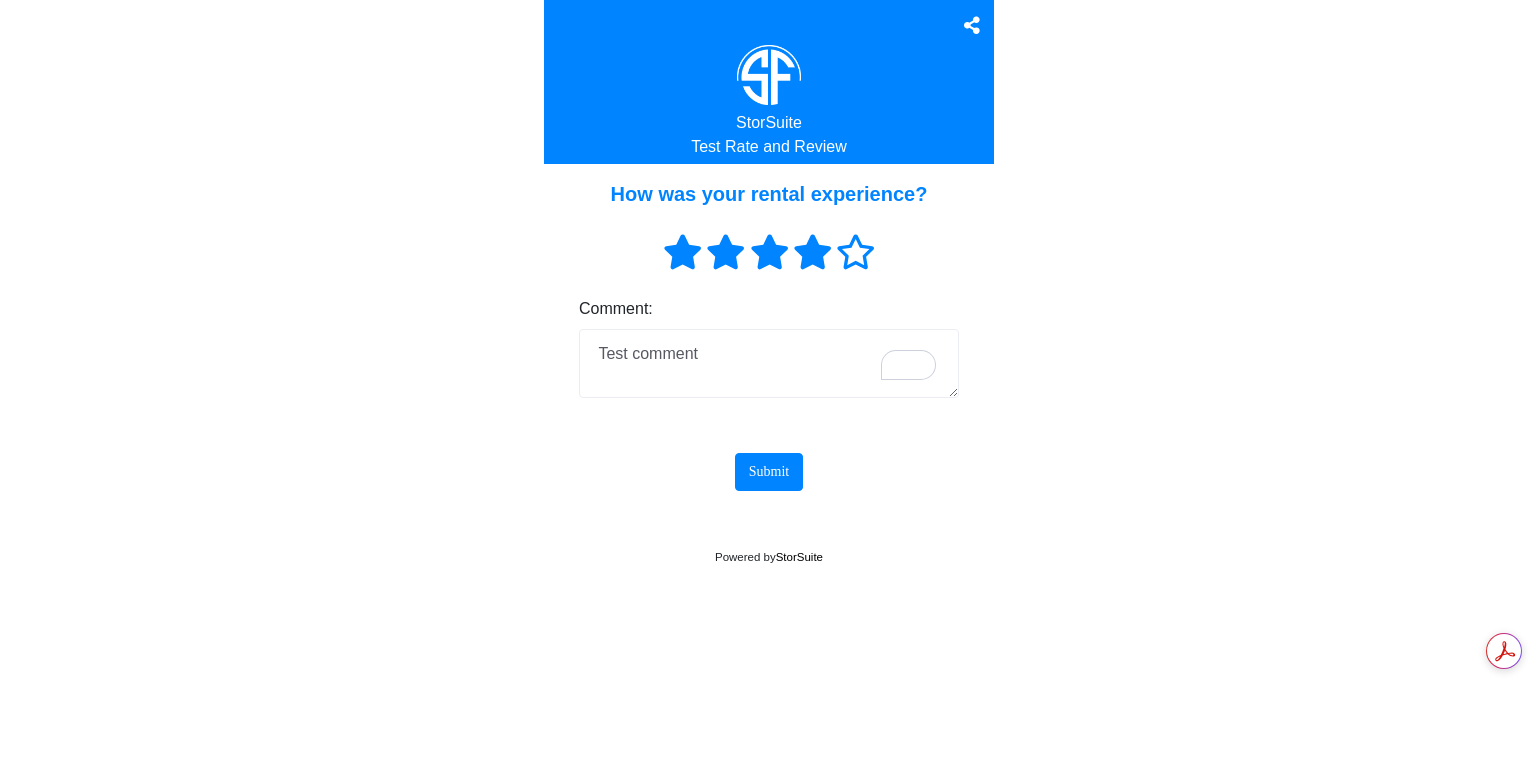 click on "Submit" at bounding box center [769, 471] 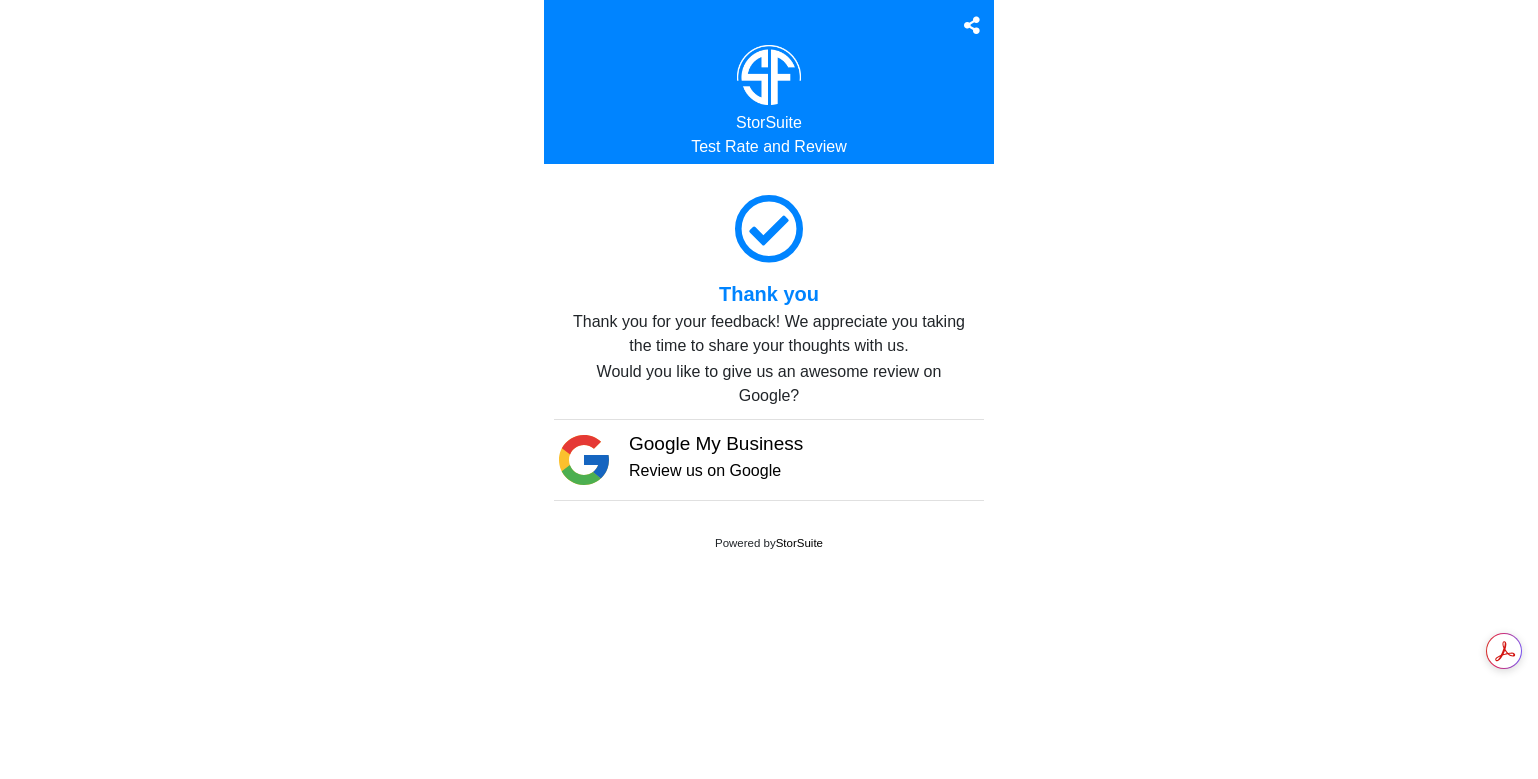 click on "Google My Business" at bounding box center (716, 443) 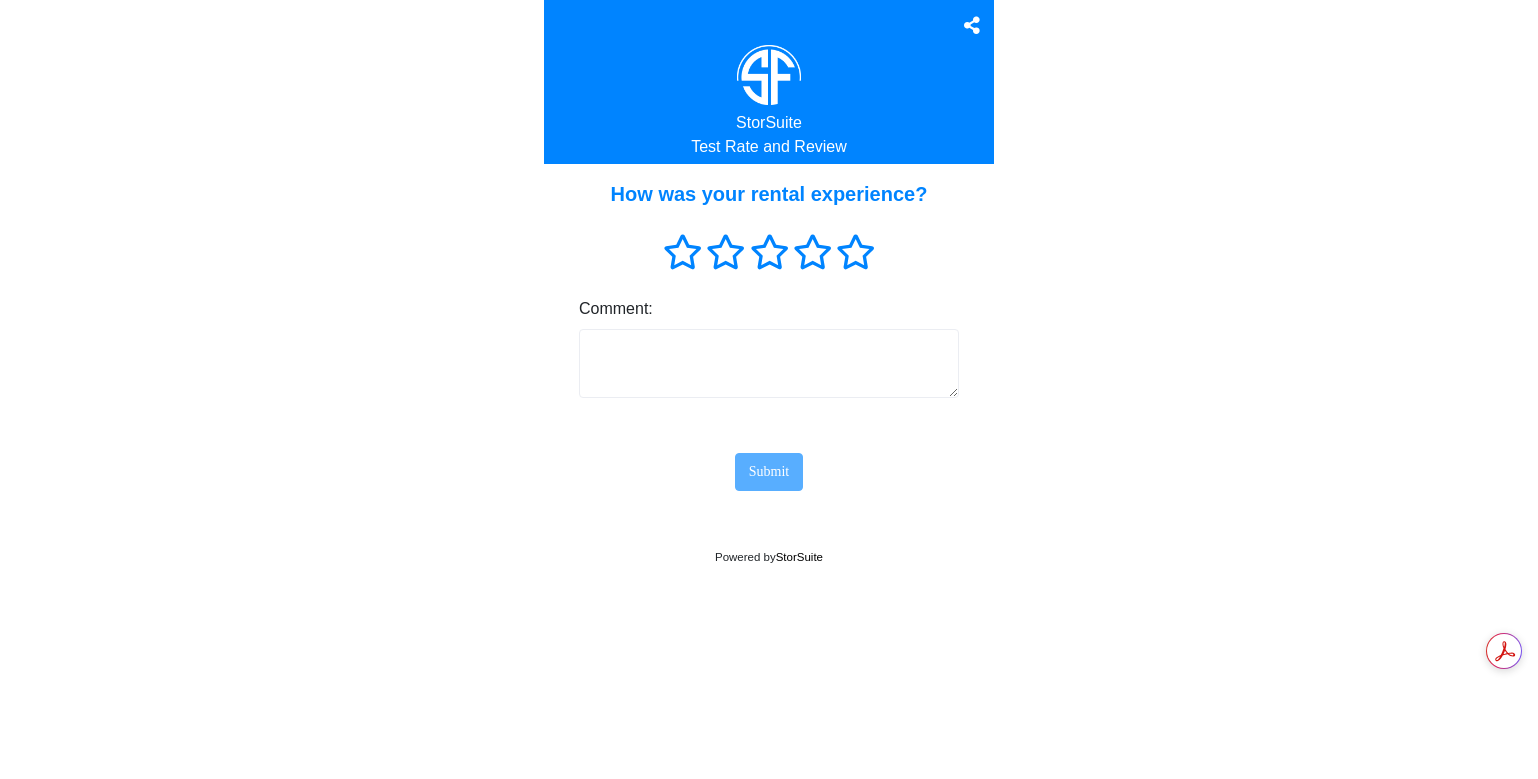 scroll, scrollTop: 0, scrollLeft: 0, axis: both 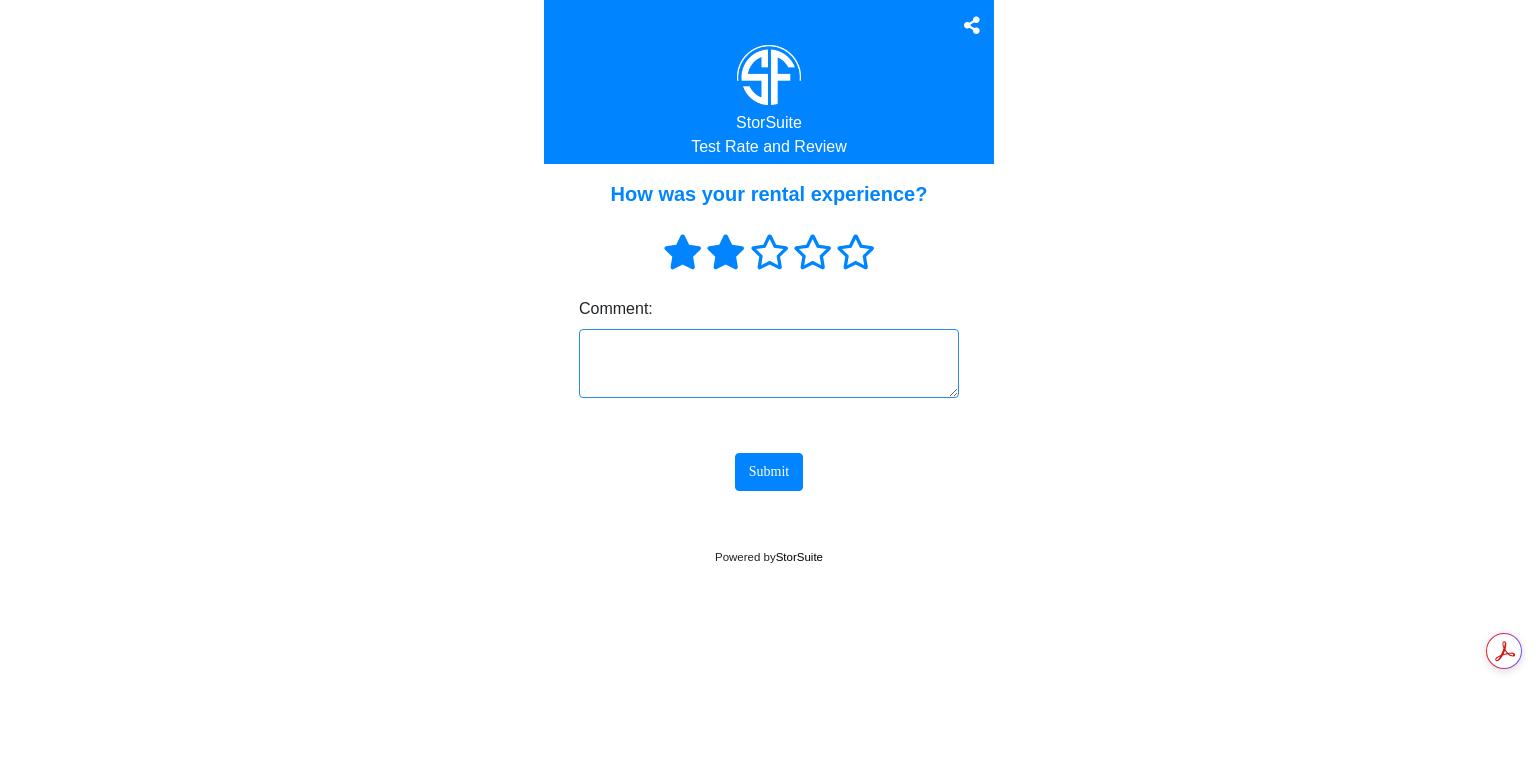 click at bounding box center [769, 363] 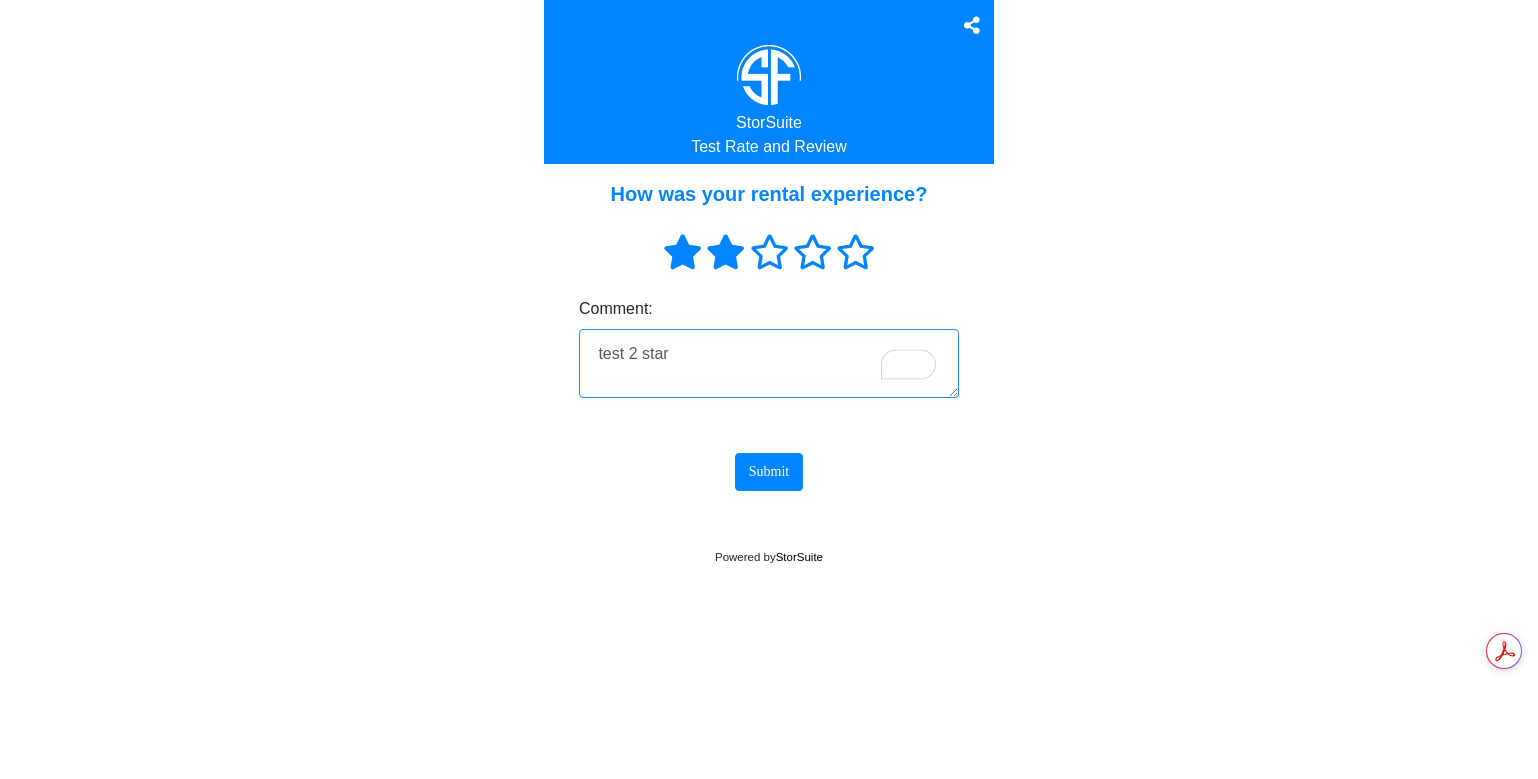 type on "test 2 star" 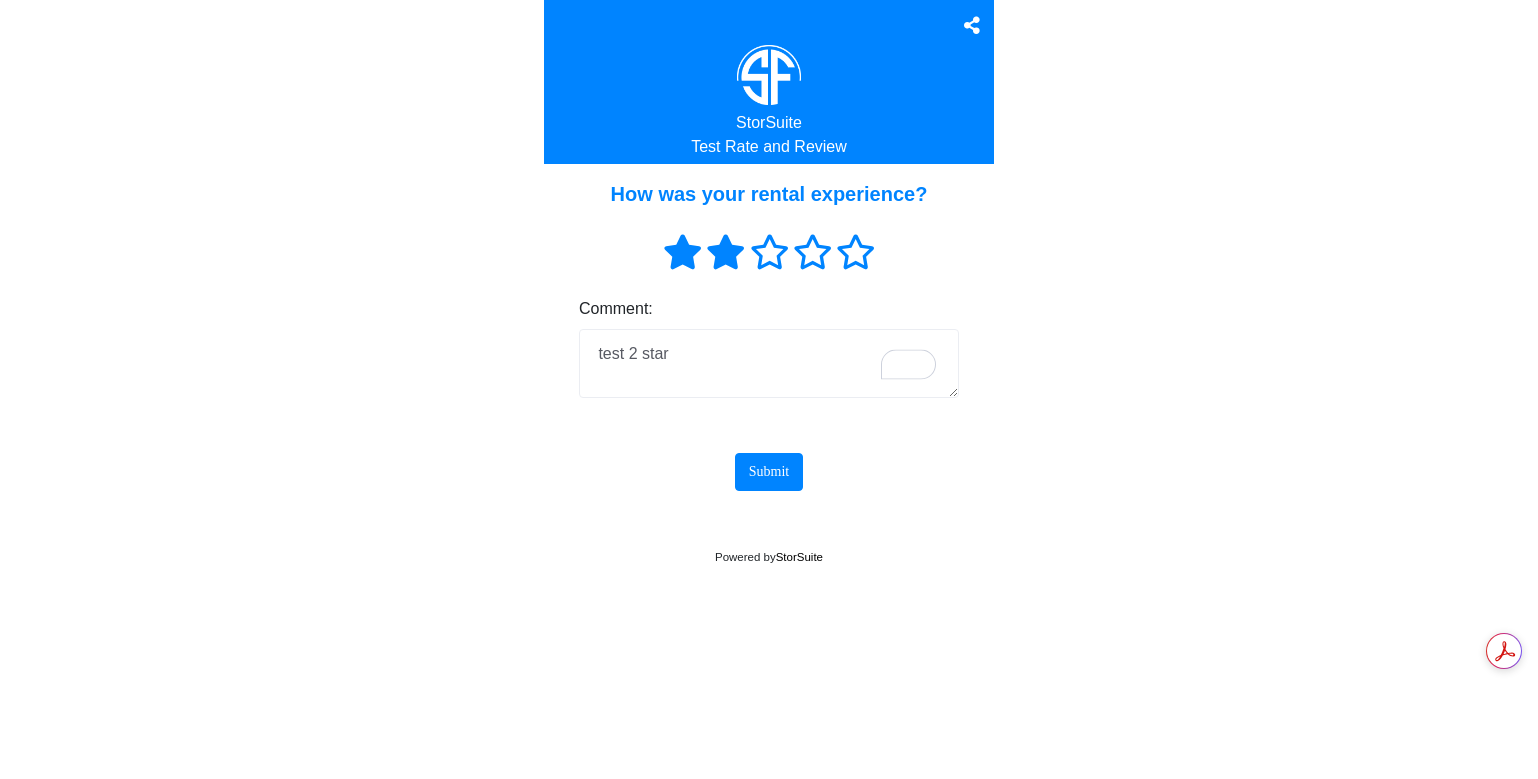 click on "Submit" at bounding box center [769, 471] 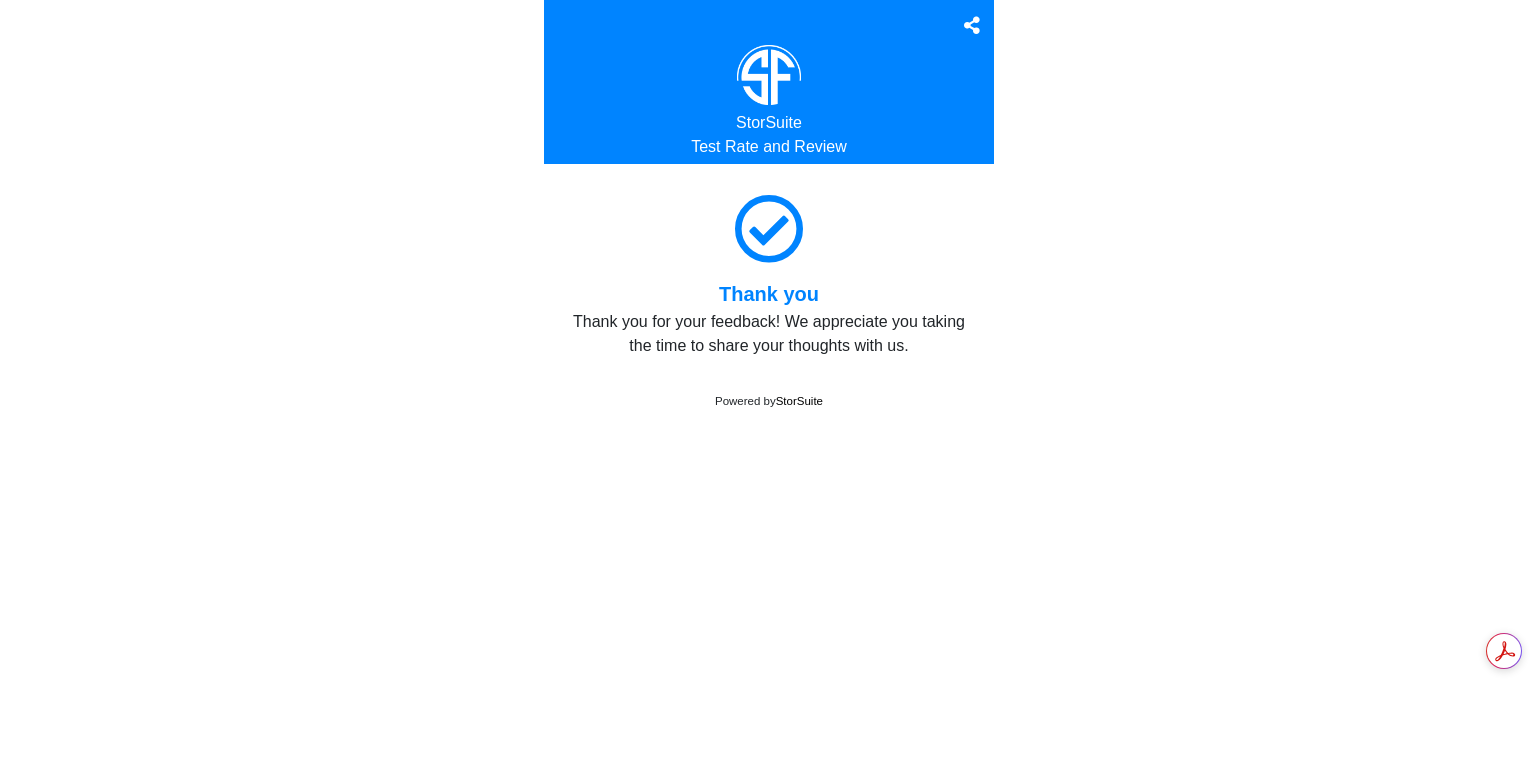 click on "StorSuite" at bounding box center (799, 401) 